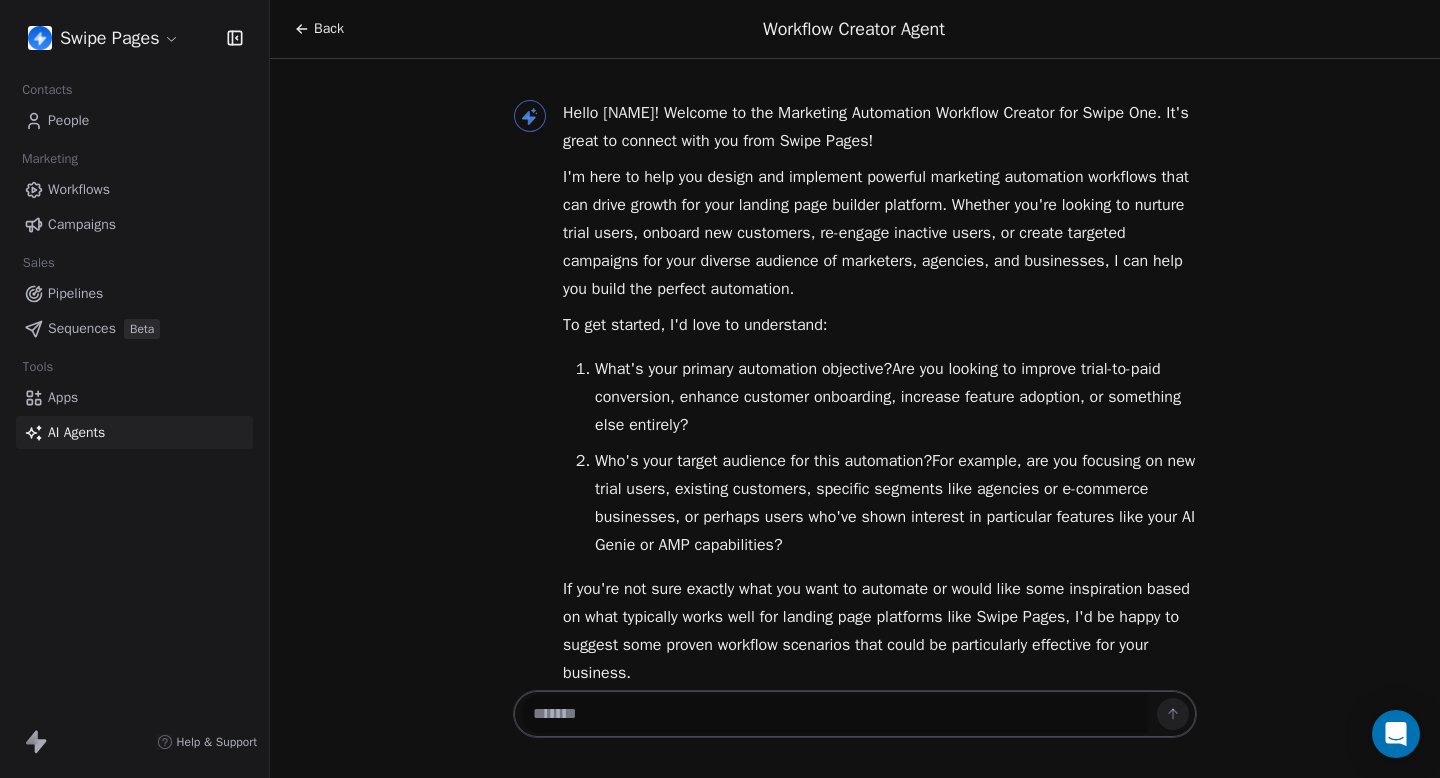 scroll, scrollTop: 0, scrollLeft: 0, axis: both 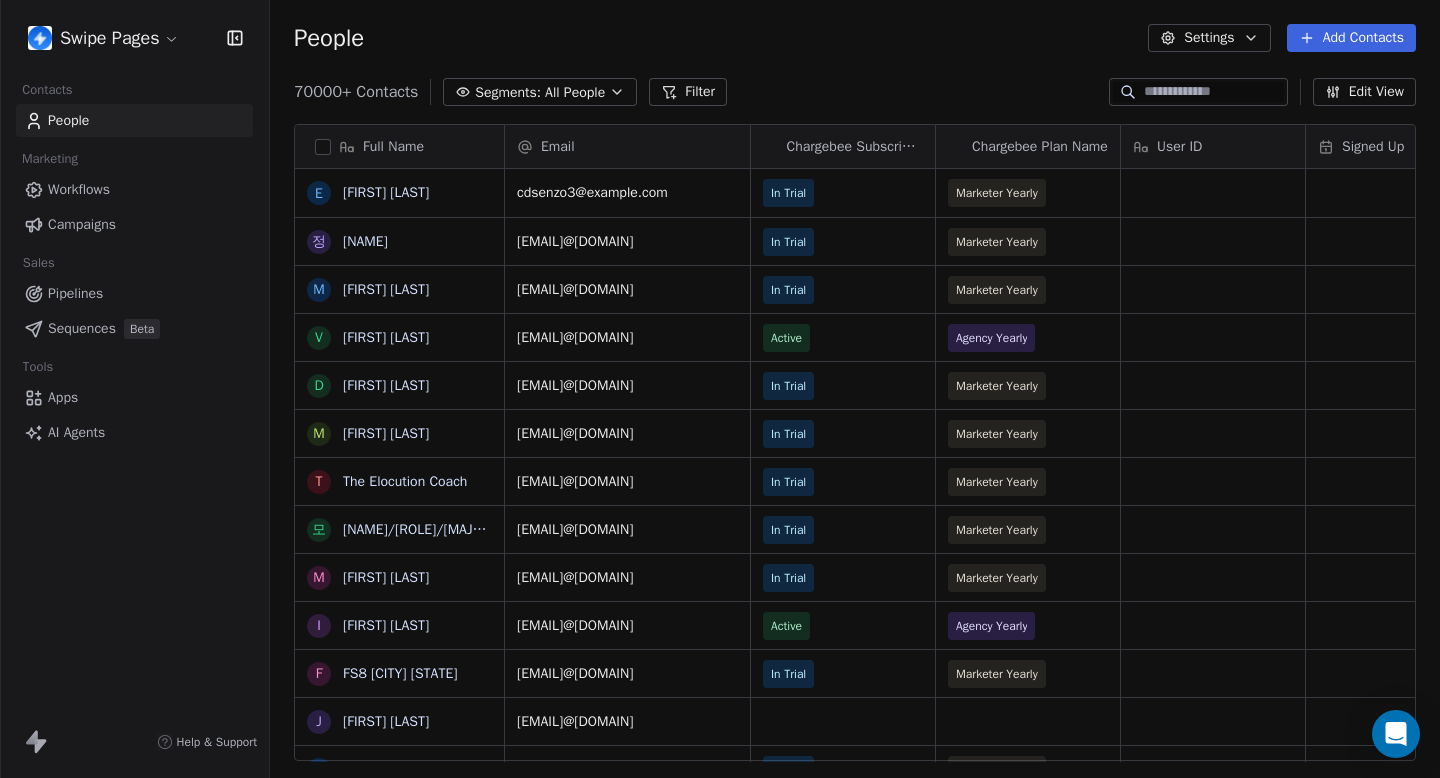 click on "Swipe Pages Contacts People Marketing Workflows Campaigns Sales Pipelines Sequences Beta Tools Apps AI Agents Help & Support People Settings  Add Contacts 70000+ Contacts Segments: All People Filter  Edit View Tag Add to Sequence Full Name e enzo cds 정 정지민 M Mickael Buffy V Victoria Williams D Daifo X M Mario Rossi T The Elocution Coach 모 모하메드하산/학생/컴퓨터공학 M Mukul Bhadouria i ivan lunardi F FS8 Munich Sendling J Jayaprakash Balakrishnan R Rita YT J Jannat Kumari A Ayush Kushwaha D Digivision - Rama Kumar A Aswathi Ravindran T The Daily Info s swipey pages C Coaching Phương Phạm i [EMAIL] C Carlos Alonso C Christin Schneider m [EMAIL] g garret louis V VIKRAM TRH MD D Dane Eischeid R Rafael Rodrigues a atulducatindia a arun joseph E E-commerce Buisness k khan T Travis Day Email Chargebee Subscription Status Chargebee Plan Name User ID Signed Up Lead Status Trial End Date IST Ad Budget [EMAIL] In Trial Marketer Yearly In Trial" at bounding box center (720, 389) 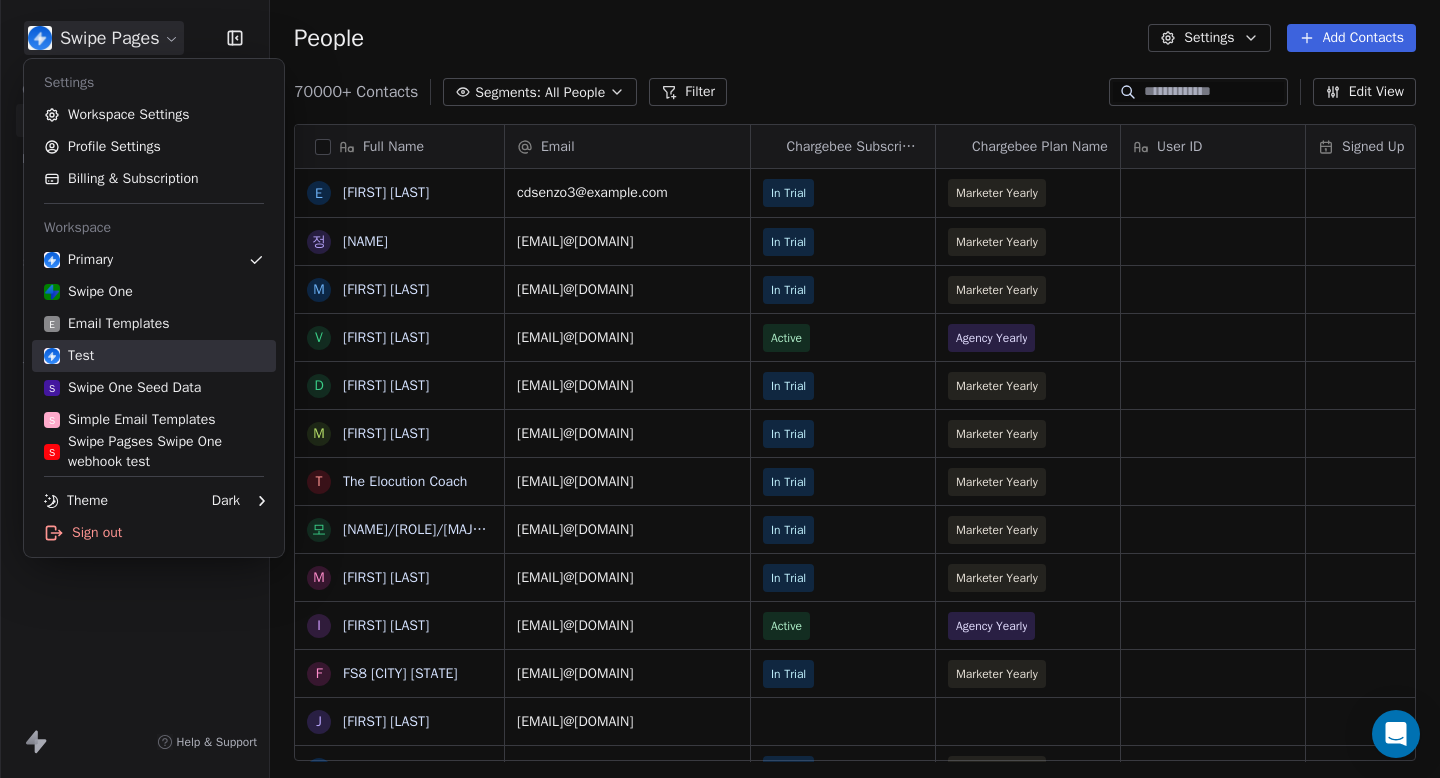 click on "Test" at bounding box center (154, 356) 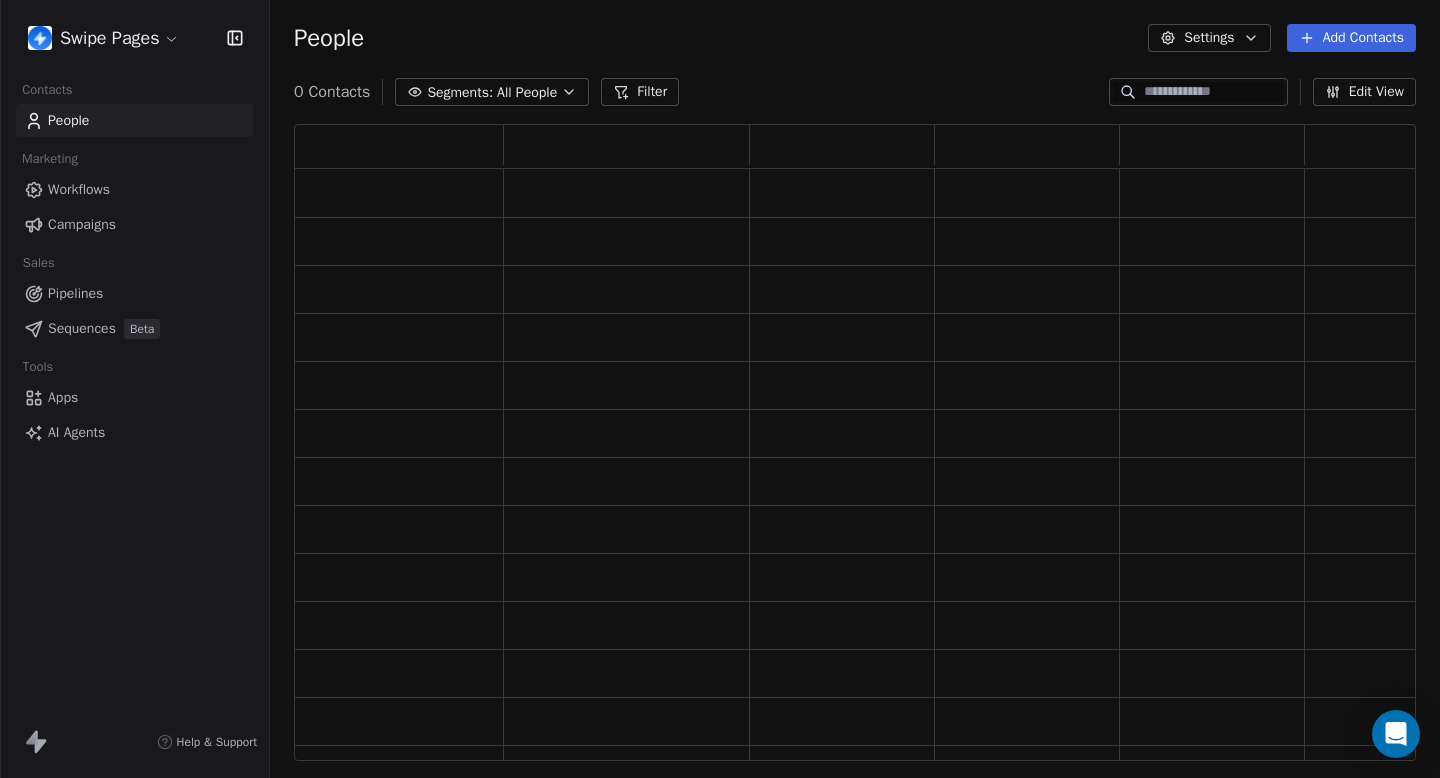 scroll, scrollTop: 1, scrollLeft: 1, axis: both 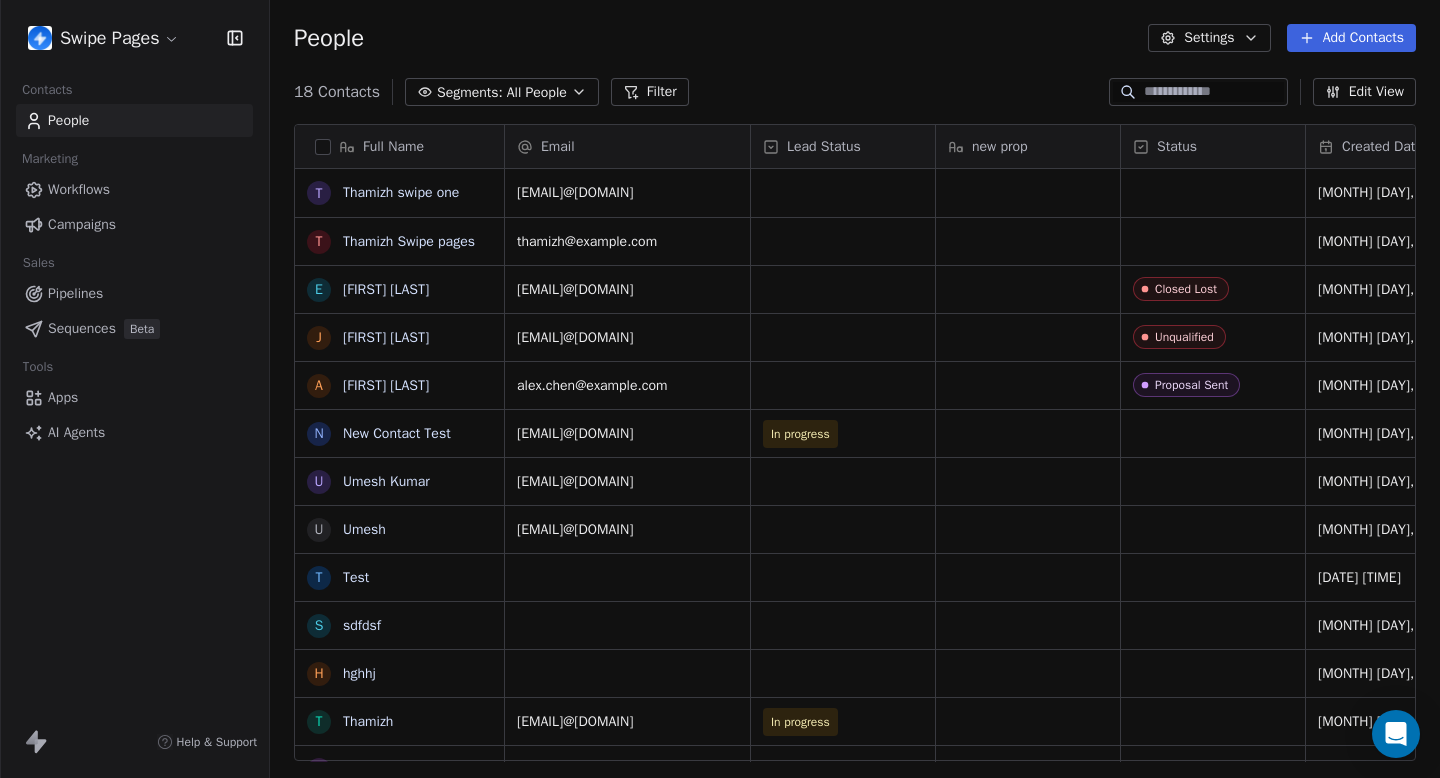 click on "Campaigns" at bounding box center (134, 224) 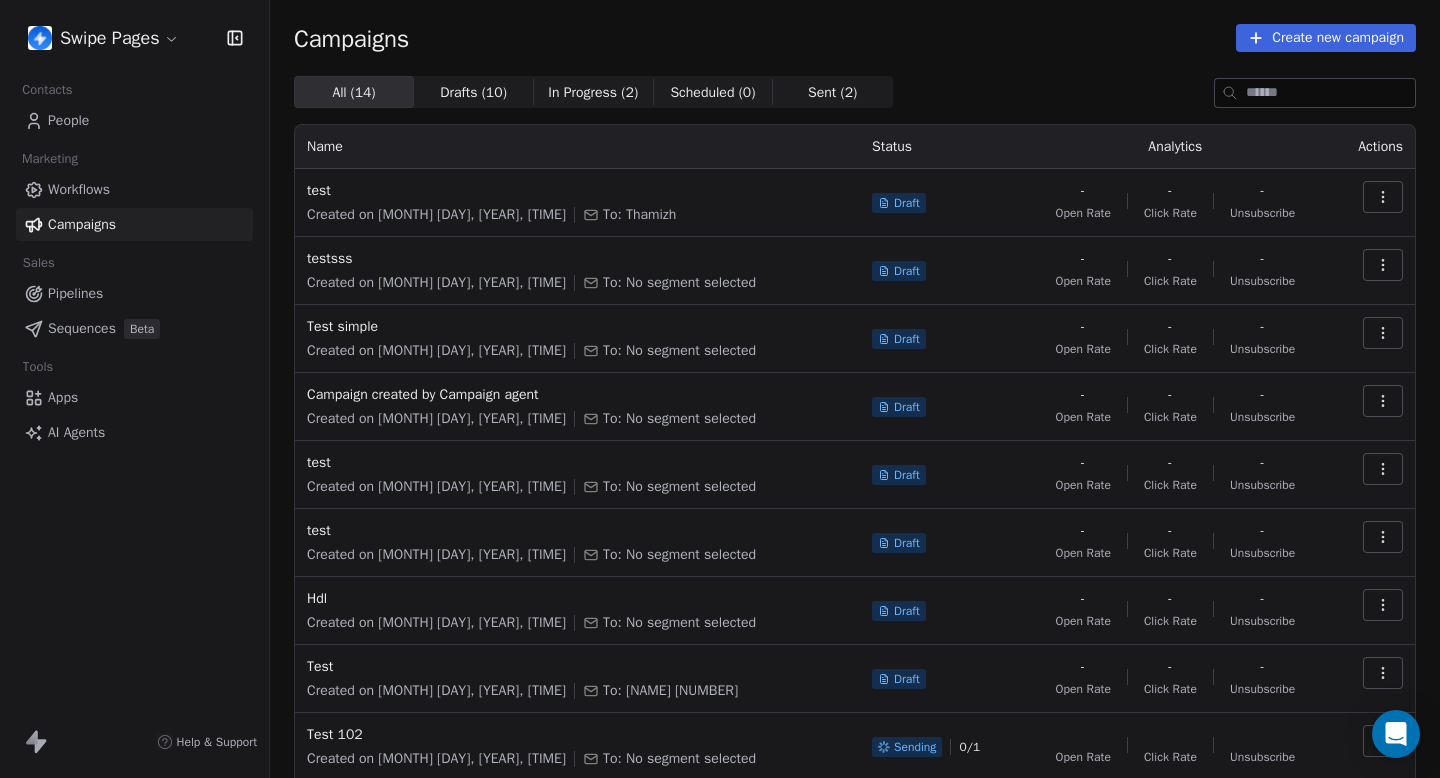 click on "AI Agents" at bounding box center [134, 432] 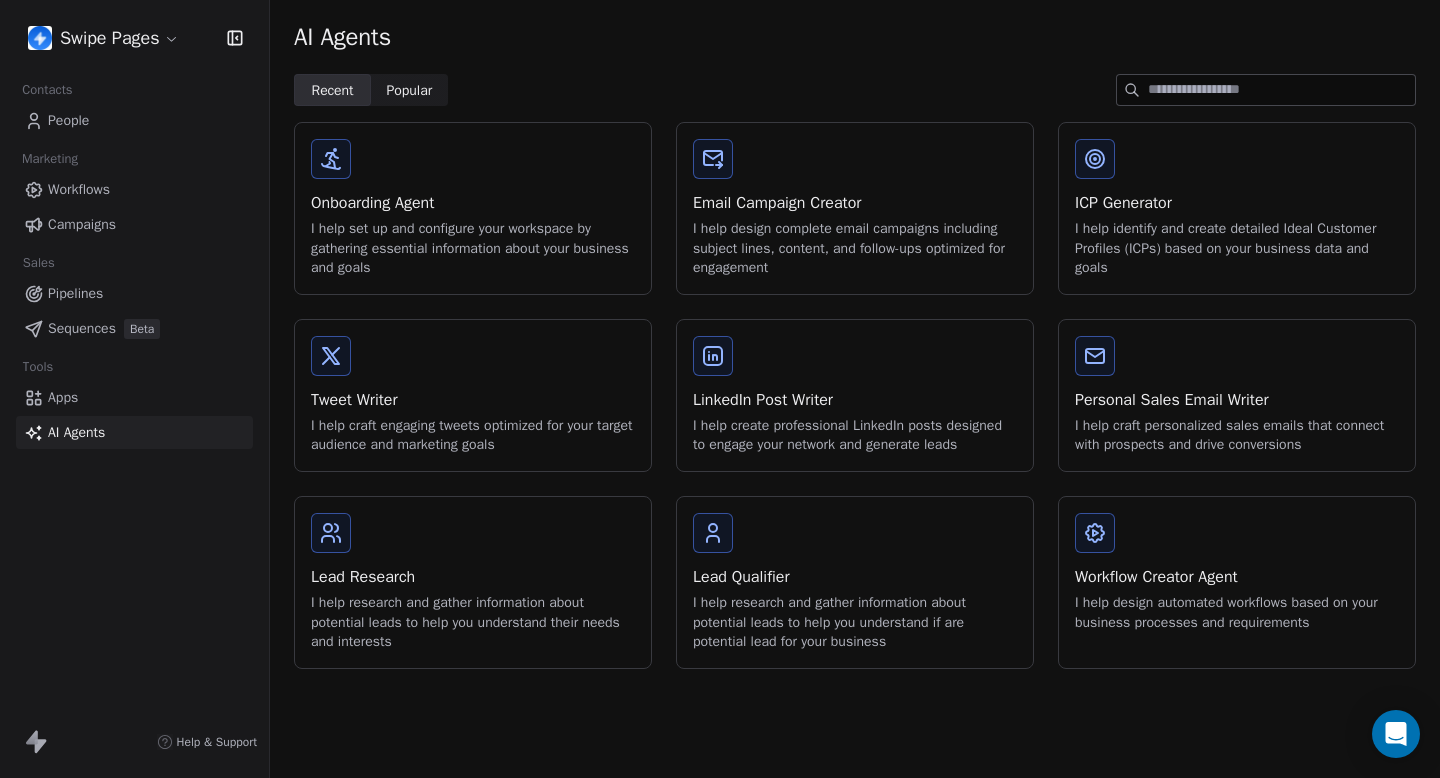 click on "Workflow Creator Agent I help design automated workflows based on your business processes and requirements" at bounding box center (1237, 572) 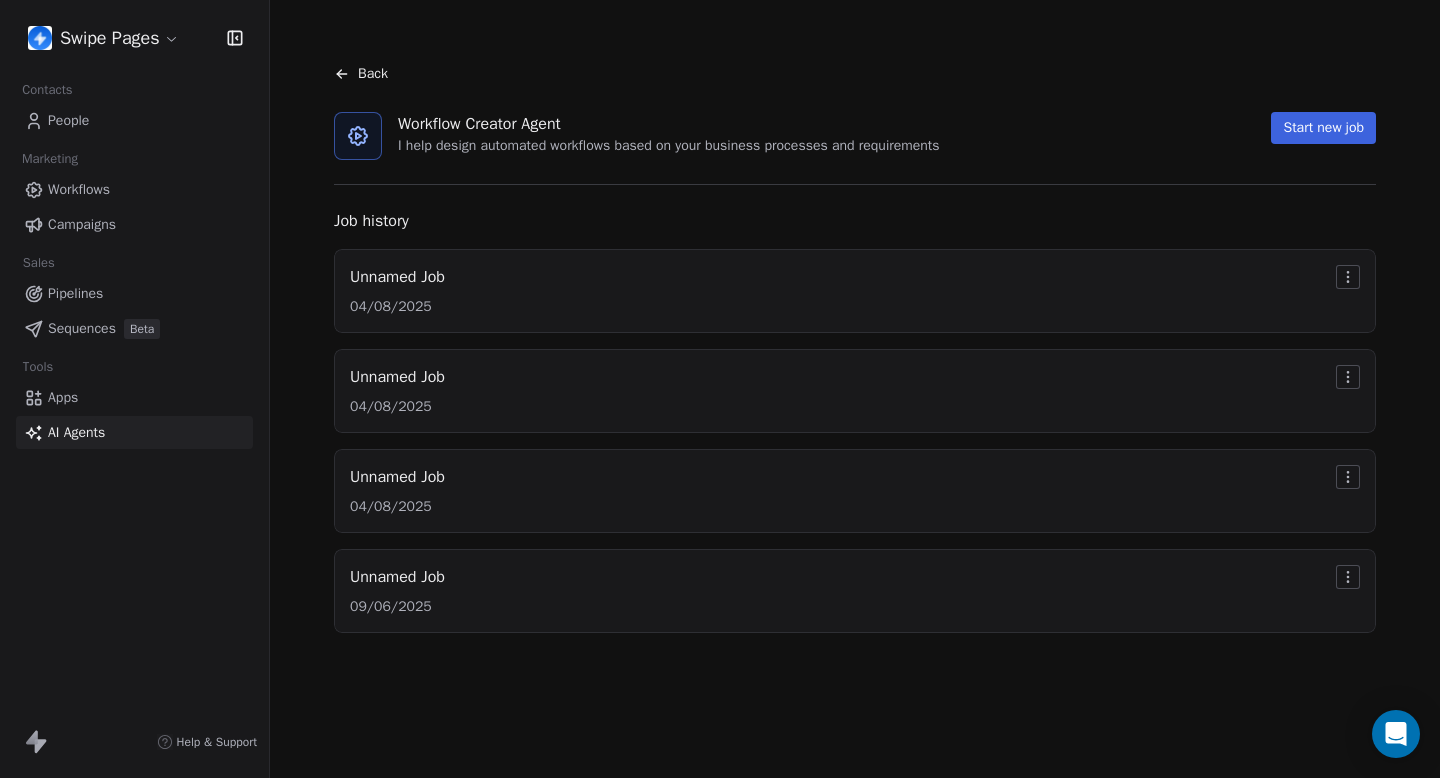 click 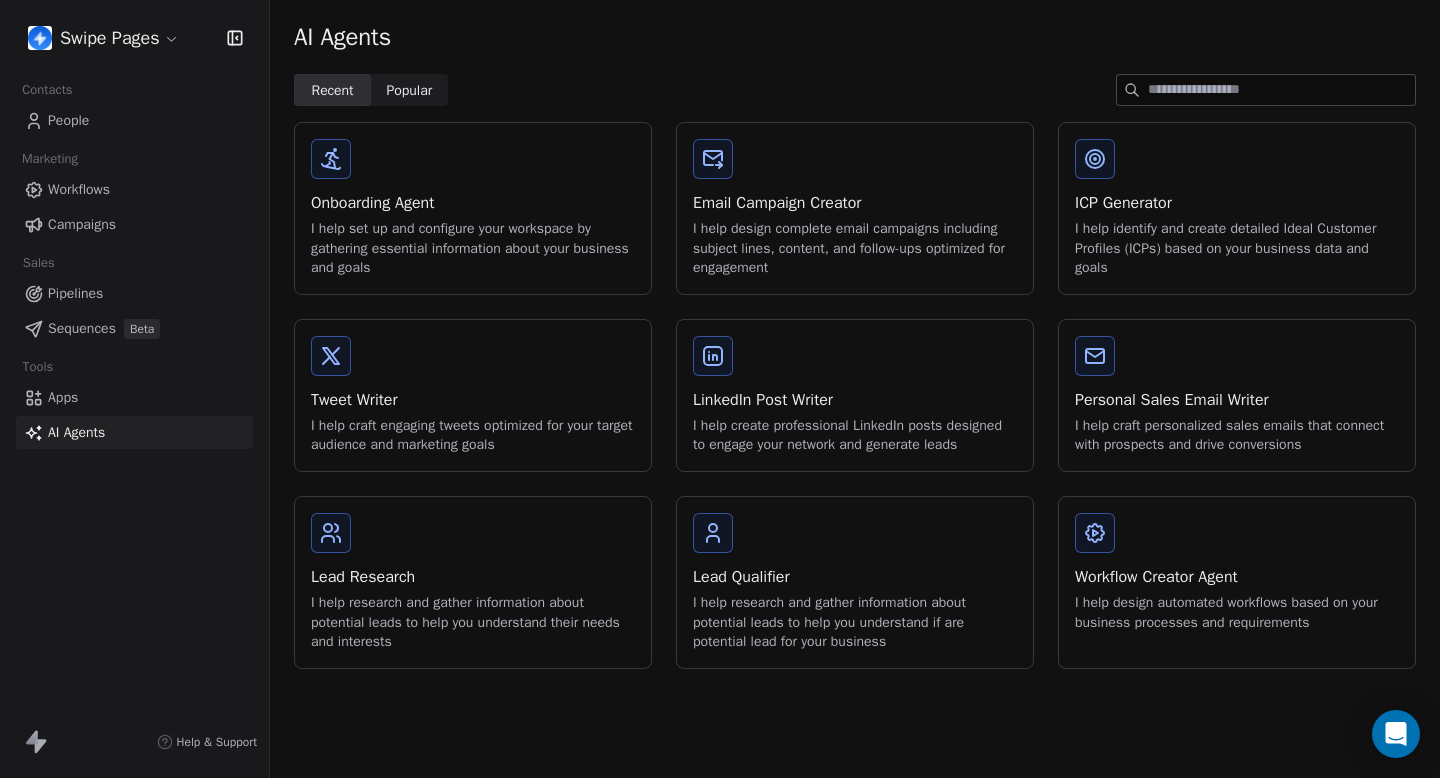 click on "Lead Research" at bounding box center [473, 577] 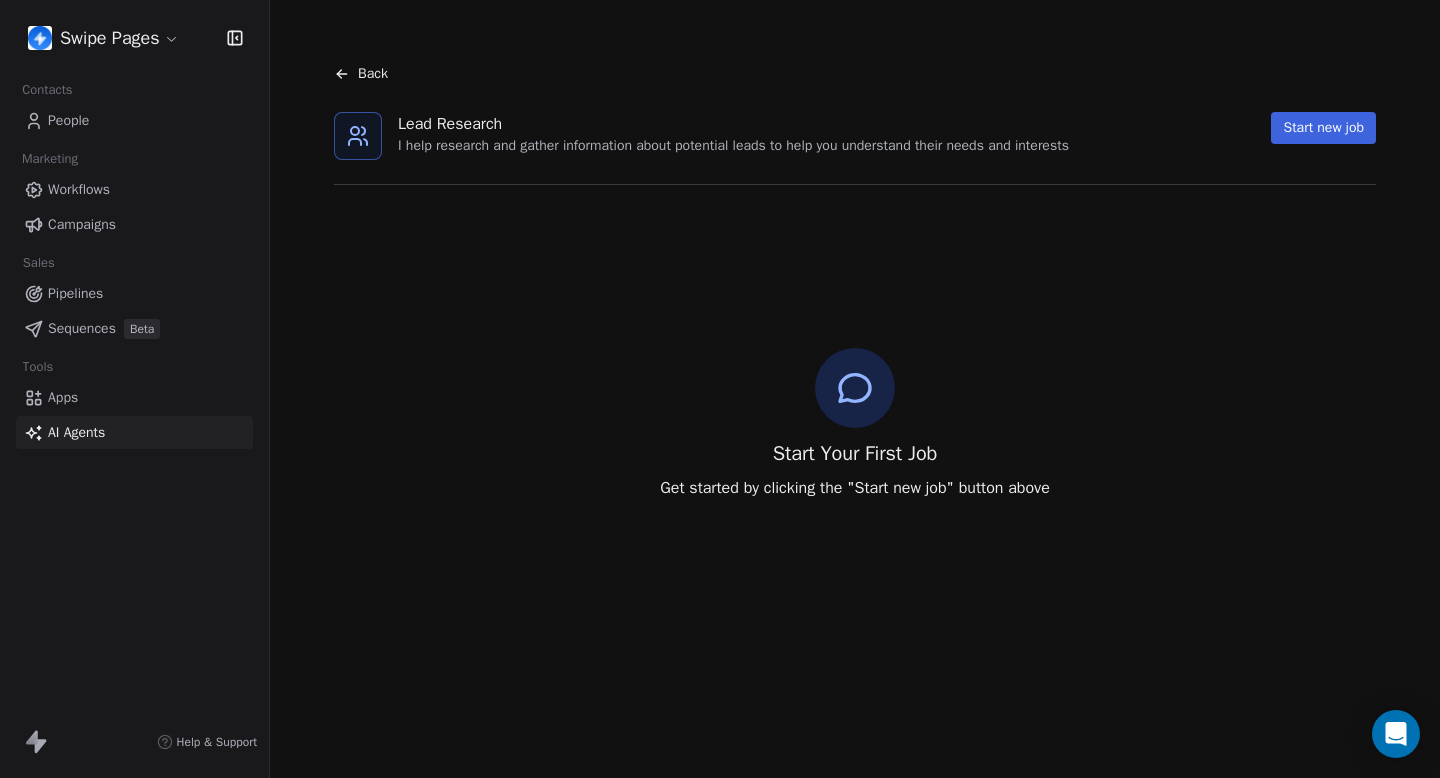 click on "Start new job" at bounding box center (1323, 128) 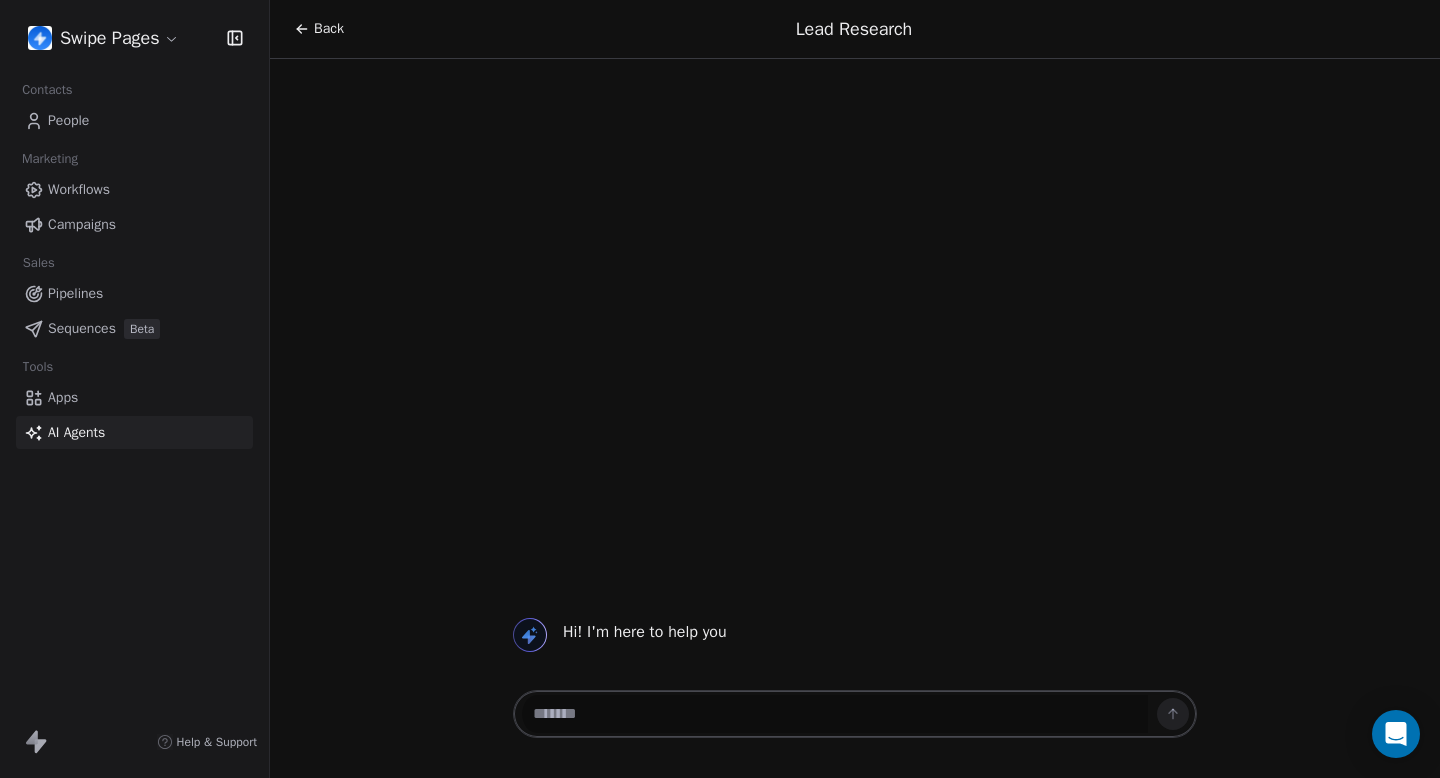 click on "Swipe Pages Contacts People Marketing Workflows Campaigns Sales Pipelines Sequences Beta Tools Apps AI Agents Help & Support Back Lead Research Hi! I'm here to help you" at bounding box center [720, 389] 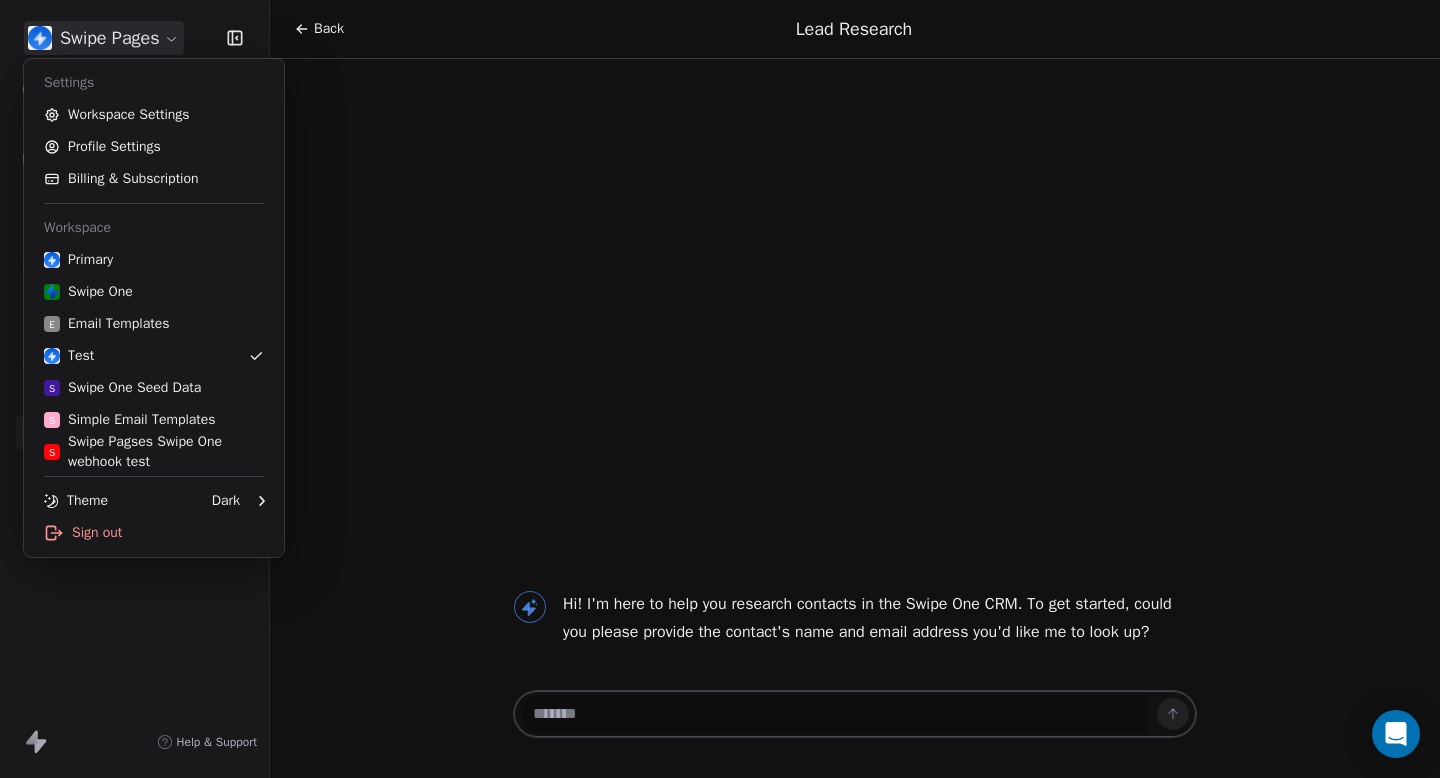 click on "Swipe Pages Contacts People Marketing Workflows Campaigns Sales Pipelines Sequences Beta Tools Apps AI Agents Help & Support Back Lead Research Hi! I'm here to help you research contacts in the Swipe One CRM. To get started, could you please provide the contact's name and email address you'd like me to look up?
Settings Workspace Settings Profile Settings Billing & Subscription   Workspace Primary Swipe One E Email Templates Test S Swipe One Seed Data S Simple Email Templates S Swipe Pagses Swipe One webhook test Theme Dark Sign out" at bounding box center (720, 389) 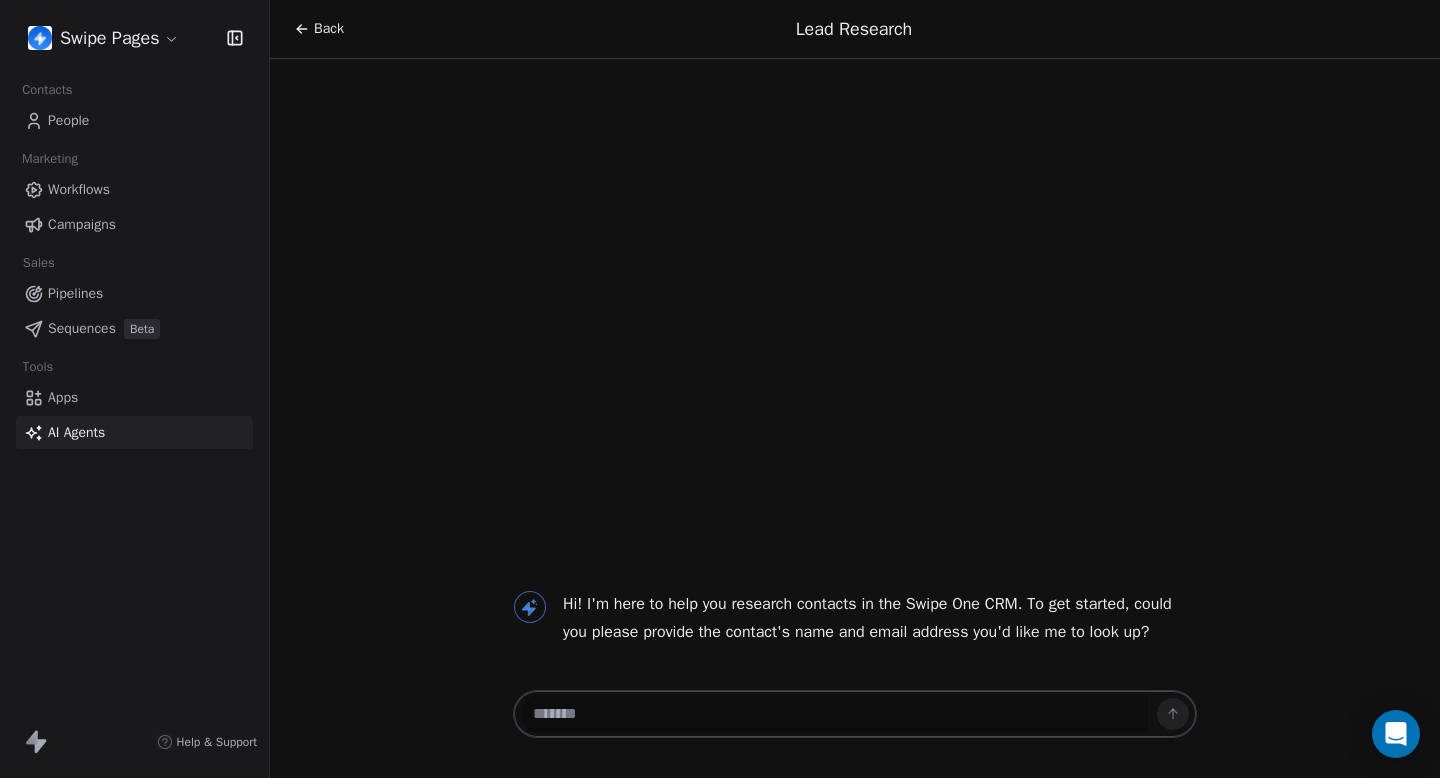 click at bounding box center (835, 714) 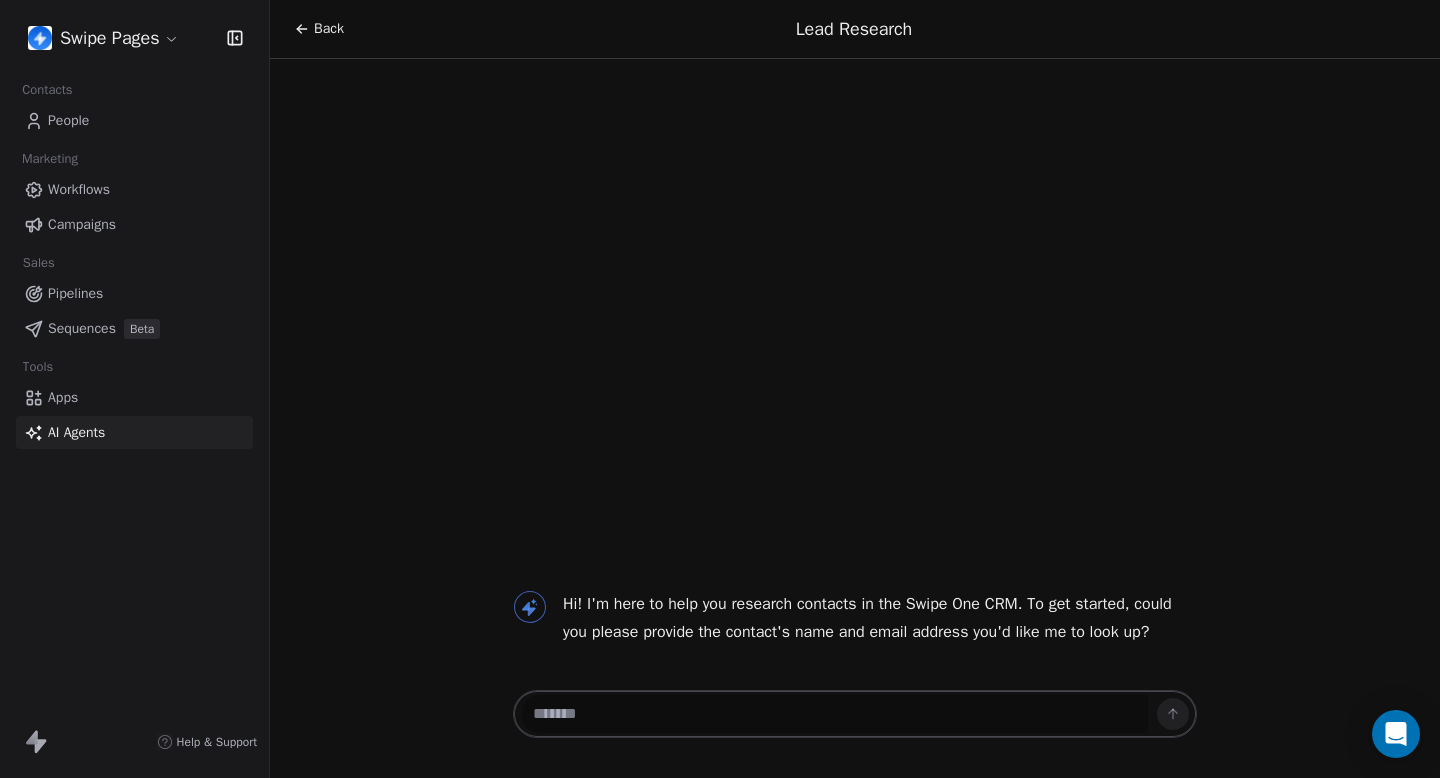 paste on "**********" 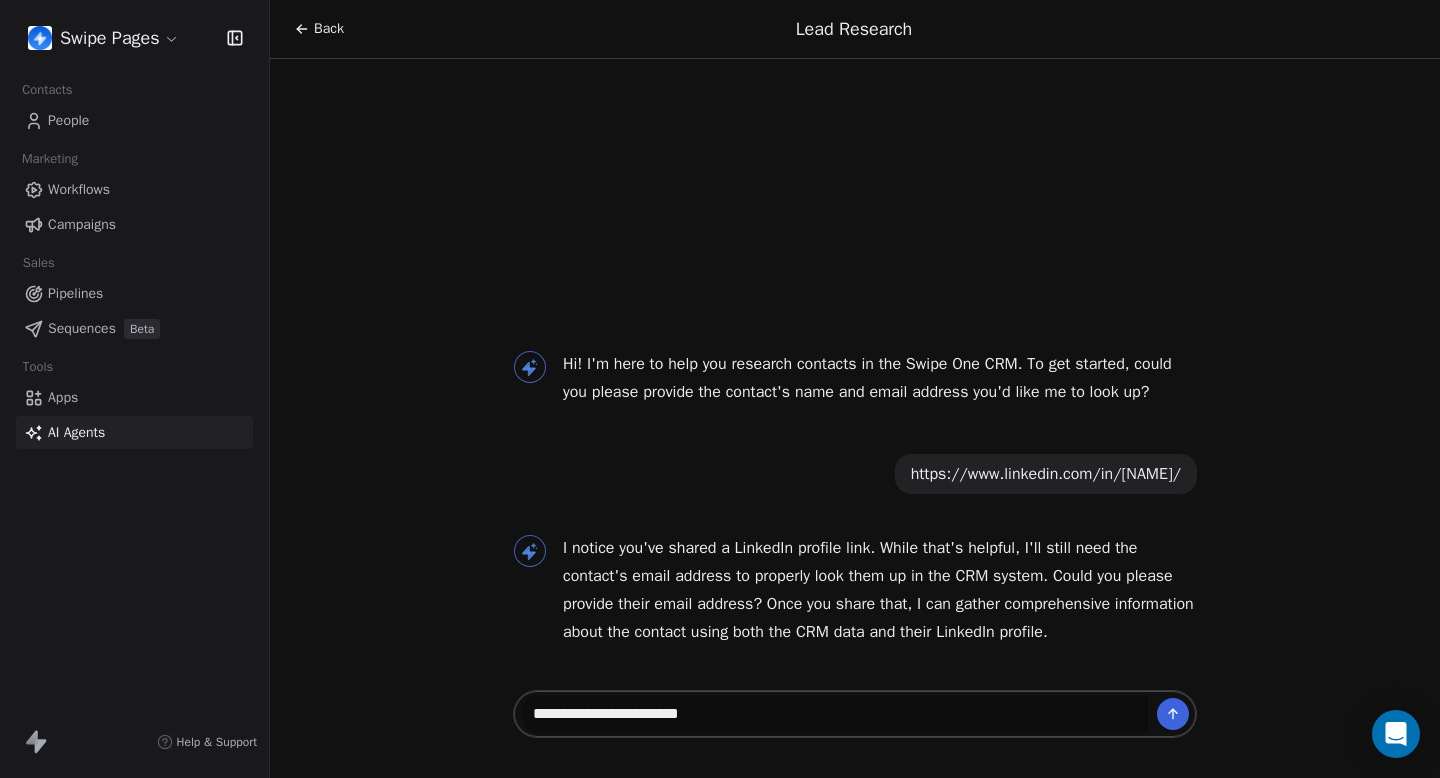 type on "**********" 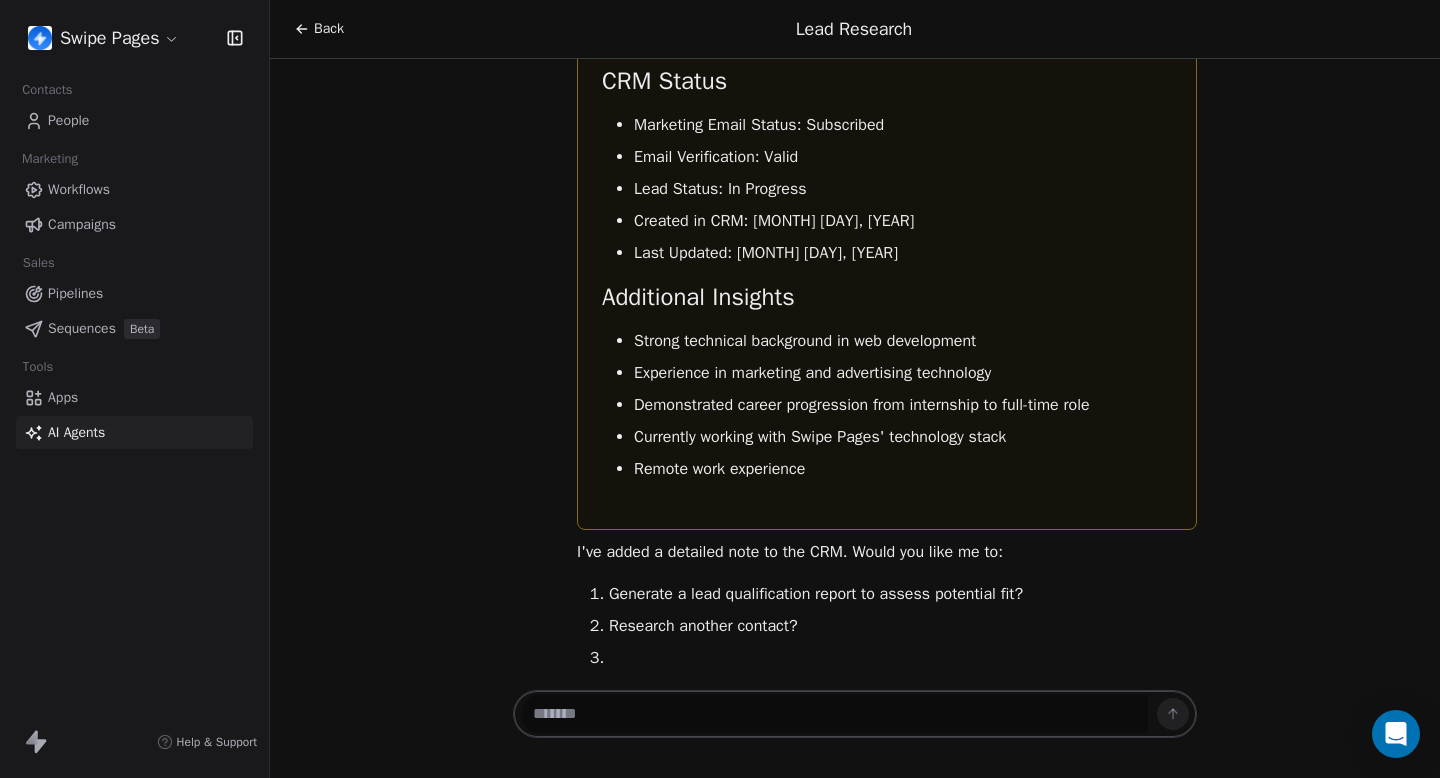 scroll, scrollTop: 2169, scrollLeft: 0, axis: vertical 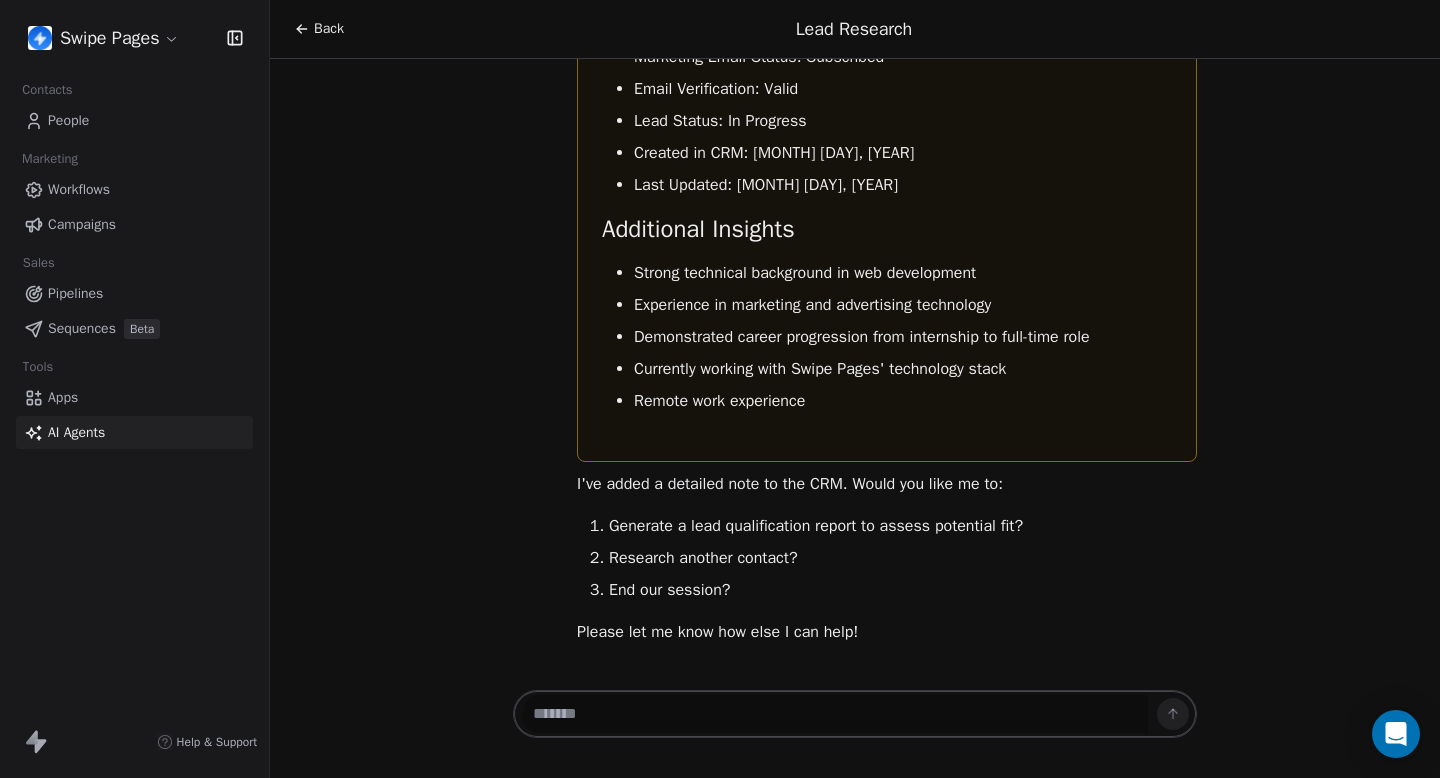 paste on "**********" 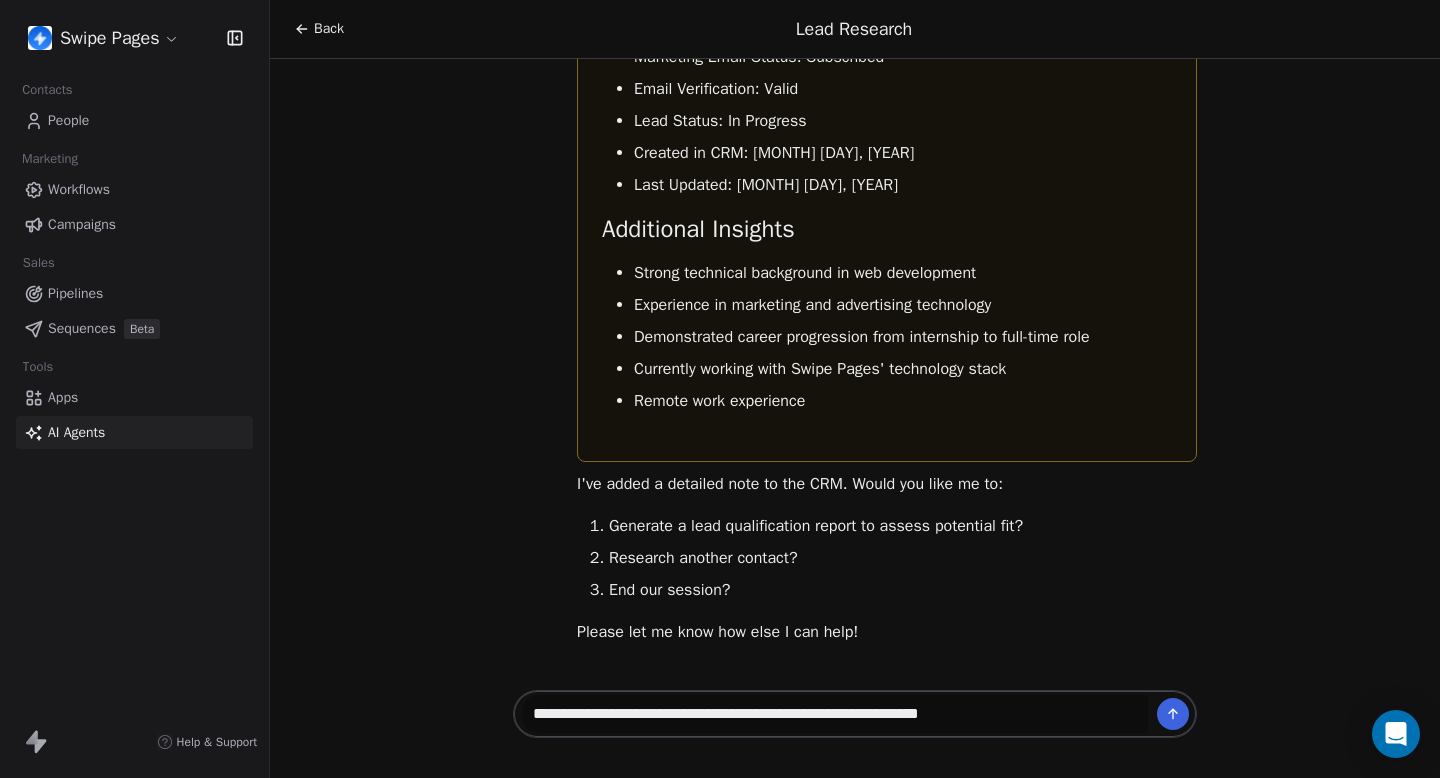 type 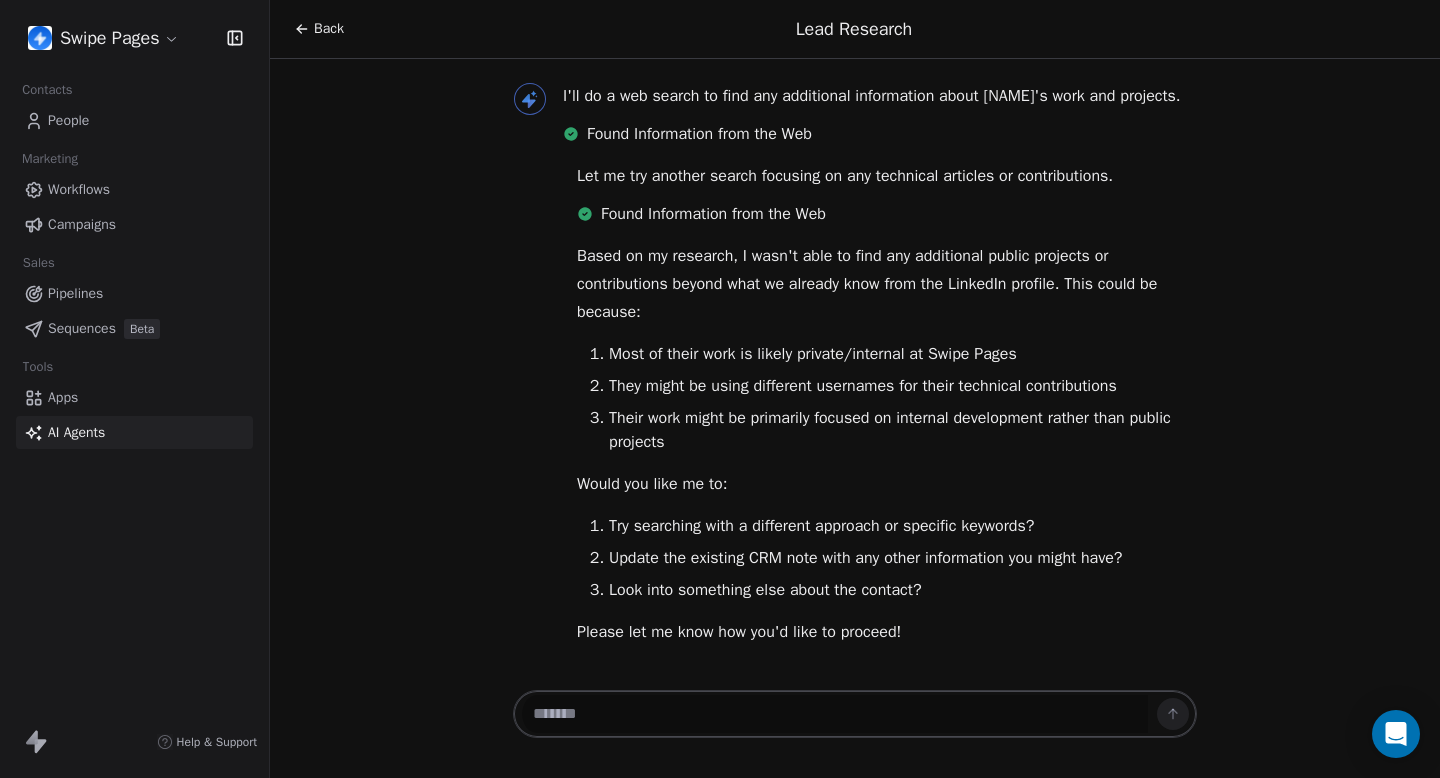 scroll, scrollTop: 2889, scrollLeft: 0, axis: vertical 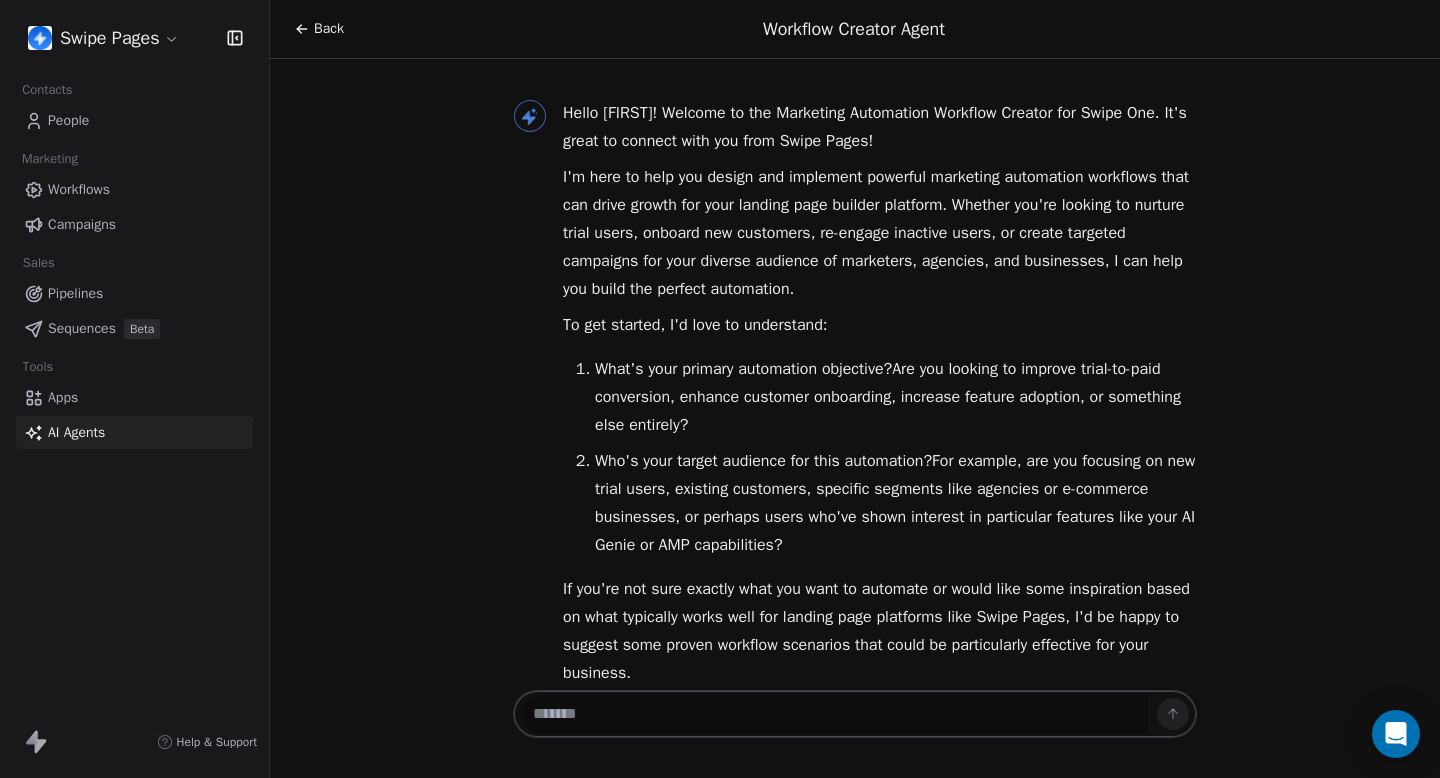 click on "Swipe Pages Contacts People Marketing Workflows Campaigns Sales Pipelines Sequences Beta Tools Apps AI Agents Help & Support Back Workflow Creator Agent Hello [FIRST]! Welcome to the Marketing Automation Workflow Creator for Swipe One. It's great to connect with you from Swipe Pages!
I'm here to help you design and implement powerful marketing automation workflows that can drive growth for your landing page builder platform. Whether you're looking to nurture trial users, onboard new customers, re-engage inactive users, or create targeted campaigns for your diverse audience of marketers, agencies, and businesses, I can help you build the perfect automation.
To get started, I'd love to understand:
What's your primary automation objective? Are you looking to improve trial-to-paid conversion, enhance customer onboarding, increase feature adoption, or something else entirely?
Who's your target audience for this automation?
What would you like to focus on today? 1" at bounding box center (720, 389) 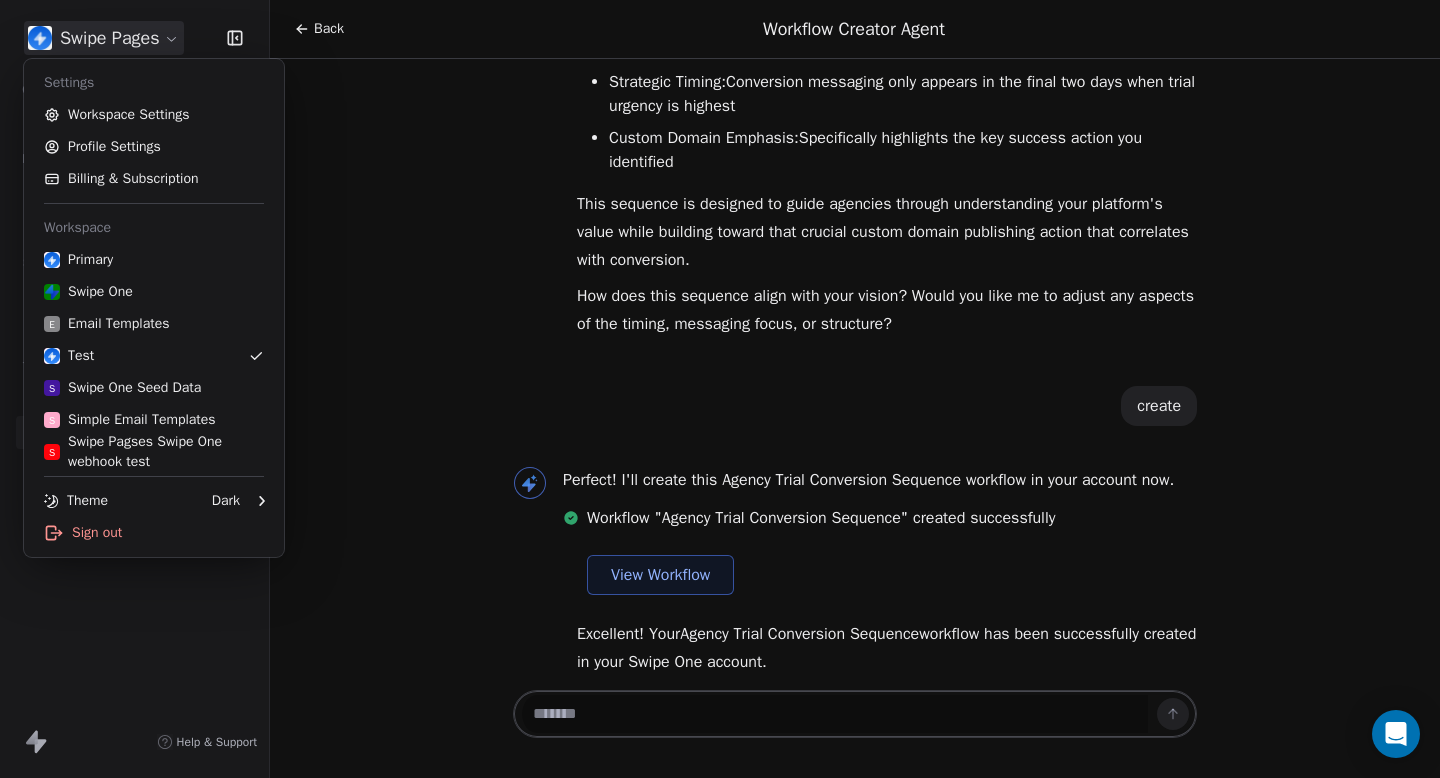 click on "Swipe Pages Contacts People Marketing Workflows Campaigns Sales Pipelines Sequences Beta Tools Apps AI Agents Help & Support Back Workflow Creator Agent Hello [FIRST]! Welcome to the Marketing Automation Workflow Creator for Swipe One. It's great to connect with you from Swipe Pages!
I'm here to help you design and implement powerful marketing automation workflows that can drive growth for your landing page builder platform. Whether you're looking to nurture trial users, onboard new customers, re-engage inactive users, or create targeted campaigns for your diverse audience of marketers, agencies, and businesses, I can help you build the perfect automation.
To get started, I'd love to understand:
What's your primary automation objective? Are you looking to improve trial-to-paid conversion, enhance customer onboarding, increase feature adoption, or something else entirely?
Who's your target audience for this automation?
What would you like to focus on today? 1" at bounding box center [720, 389] 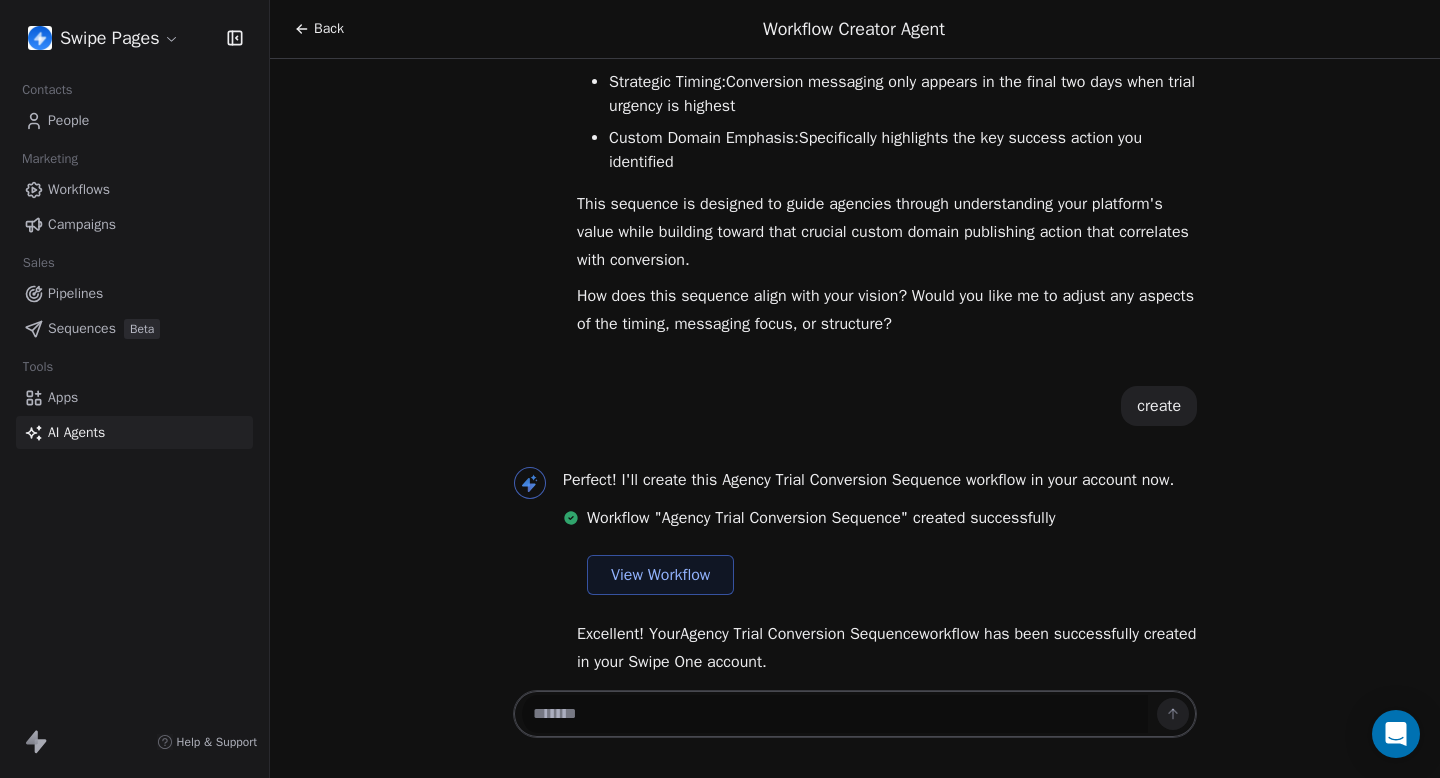 click on "Back" at bounding box center [329, 29] 